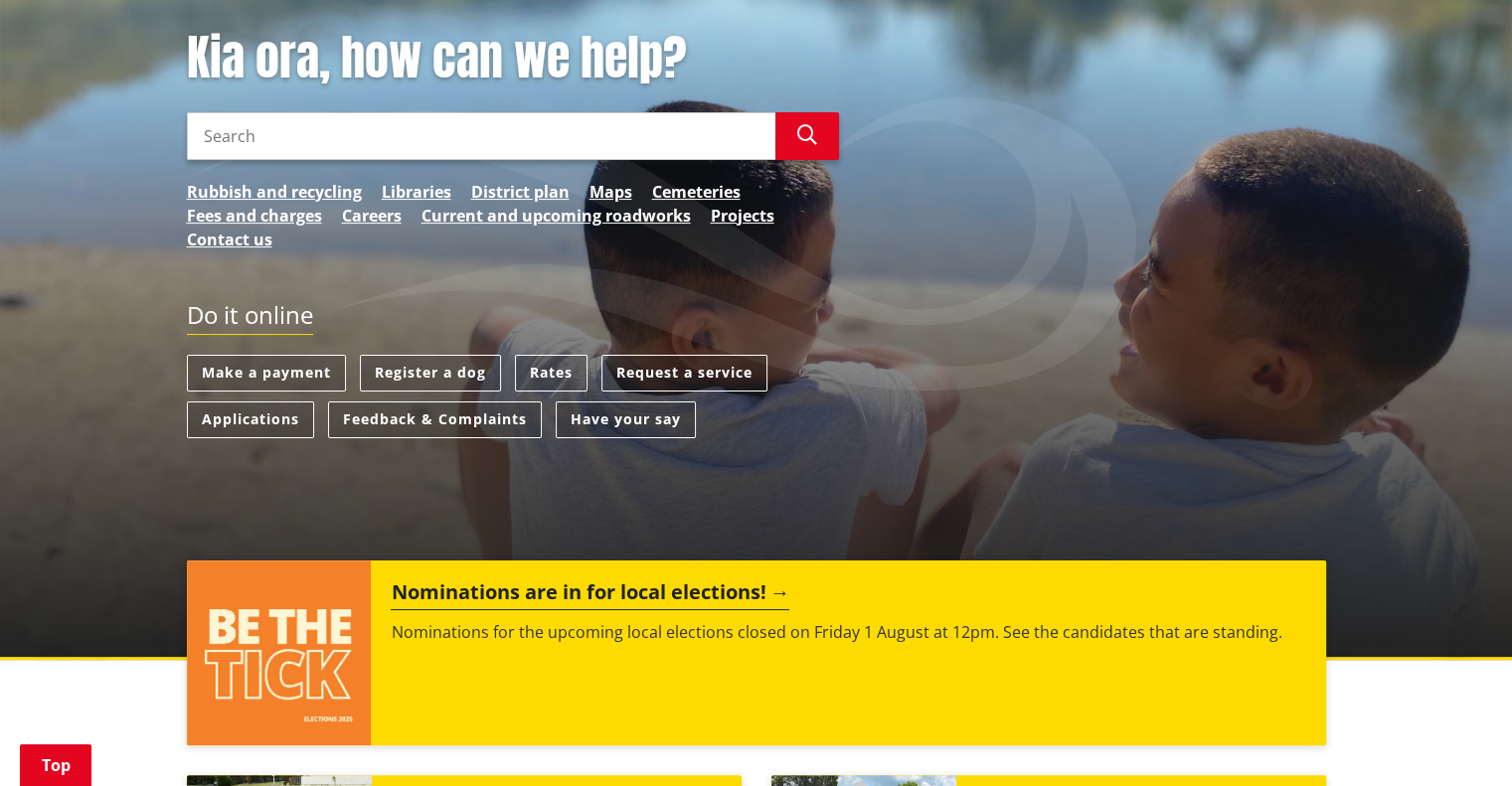 scroll, scrollTop: 0, scrollLeft: 0, axis: both 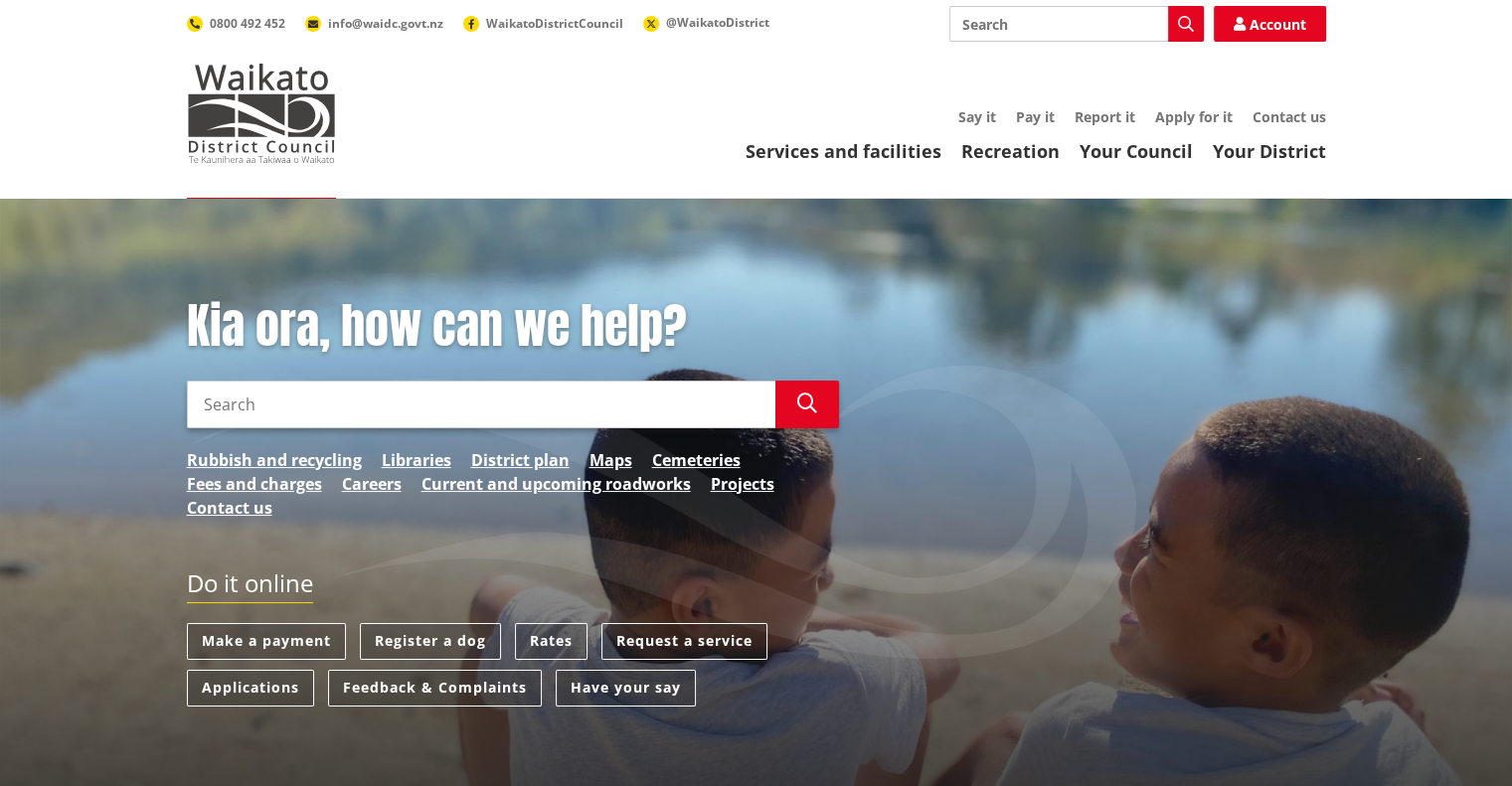 click on "Search" at bounding box center (1077, 24) 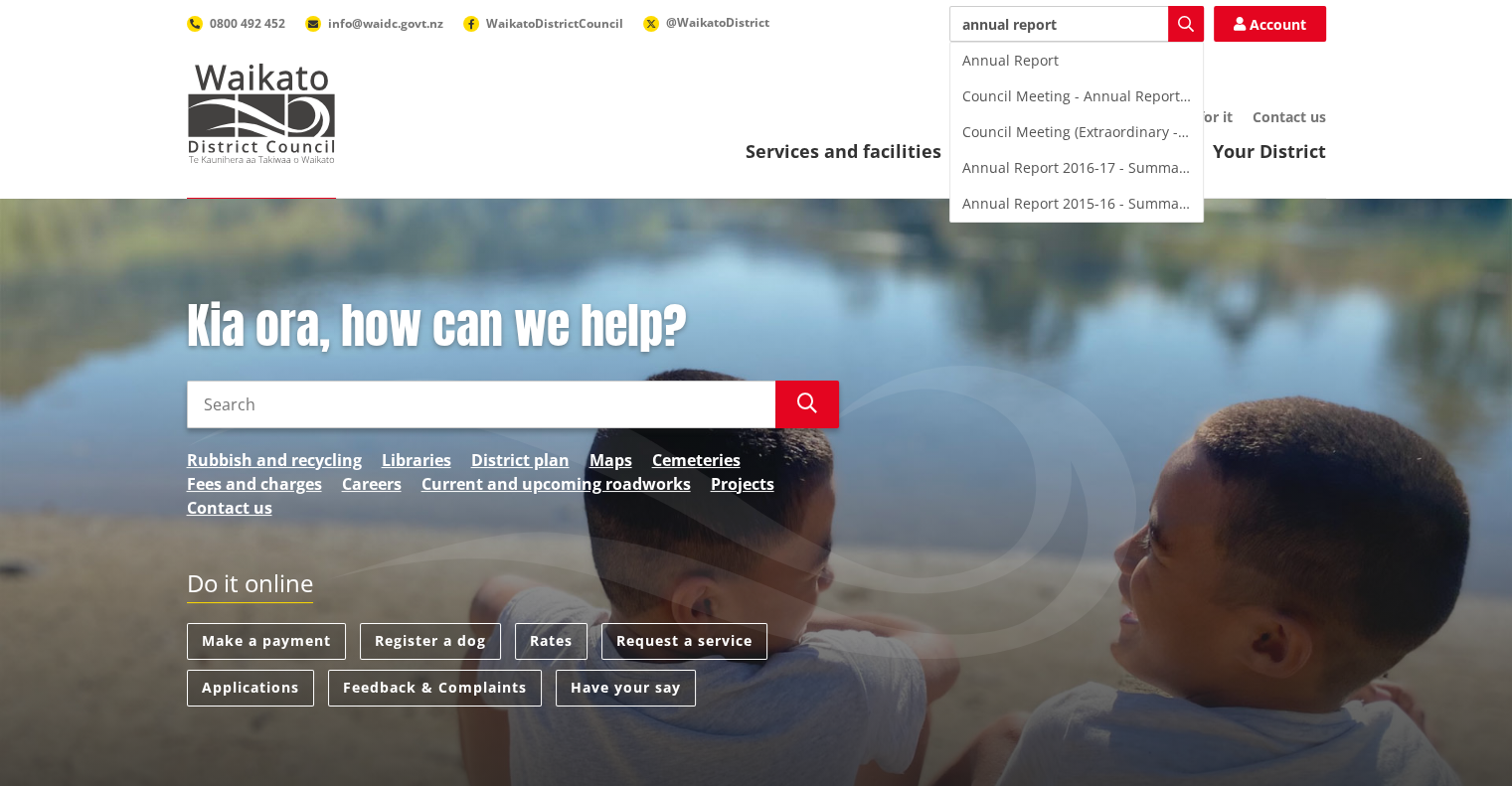 type on "annual report" 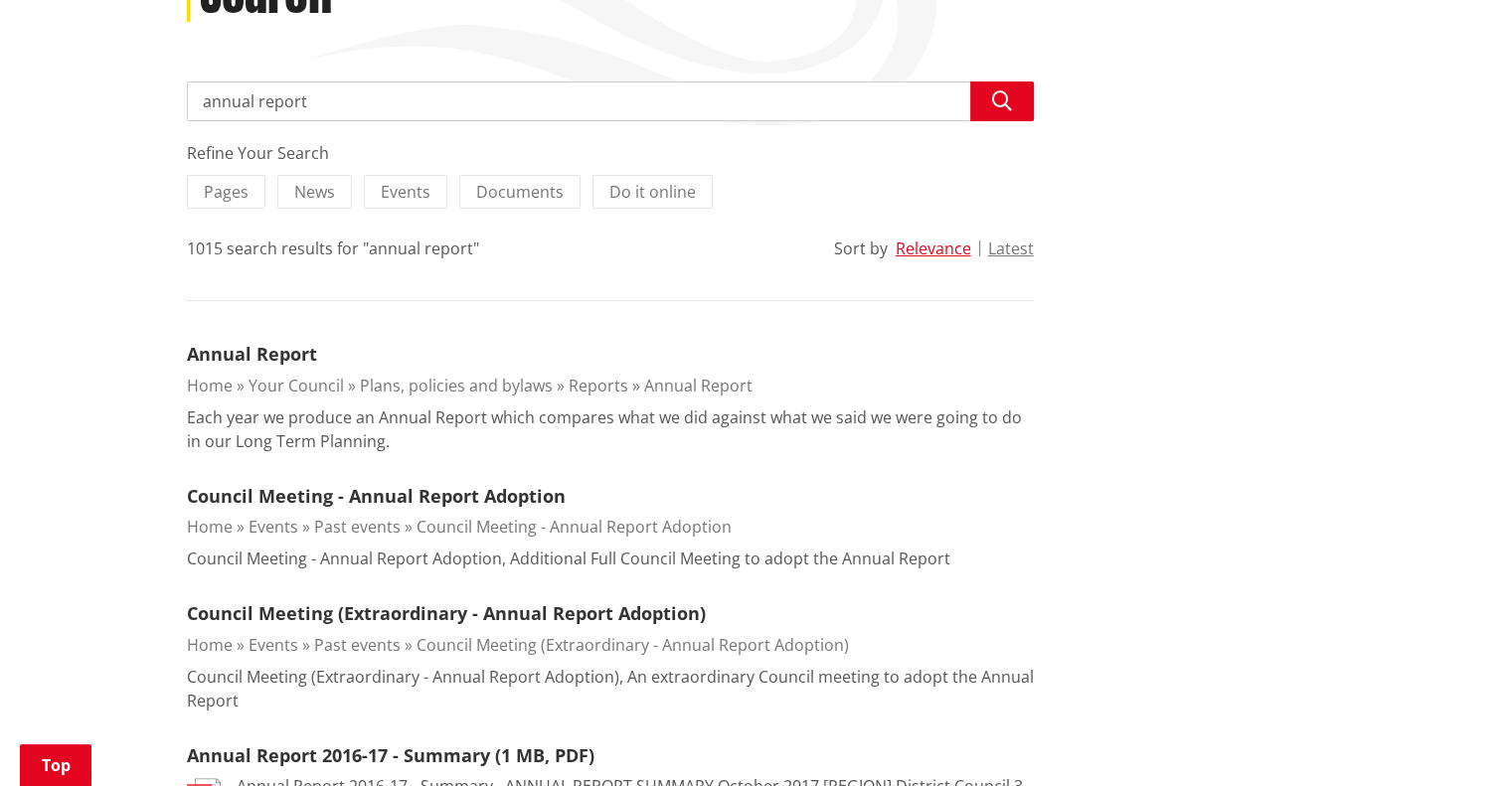 scroll, scrollTop: 321, scrollLeft: 0, axis: vertical 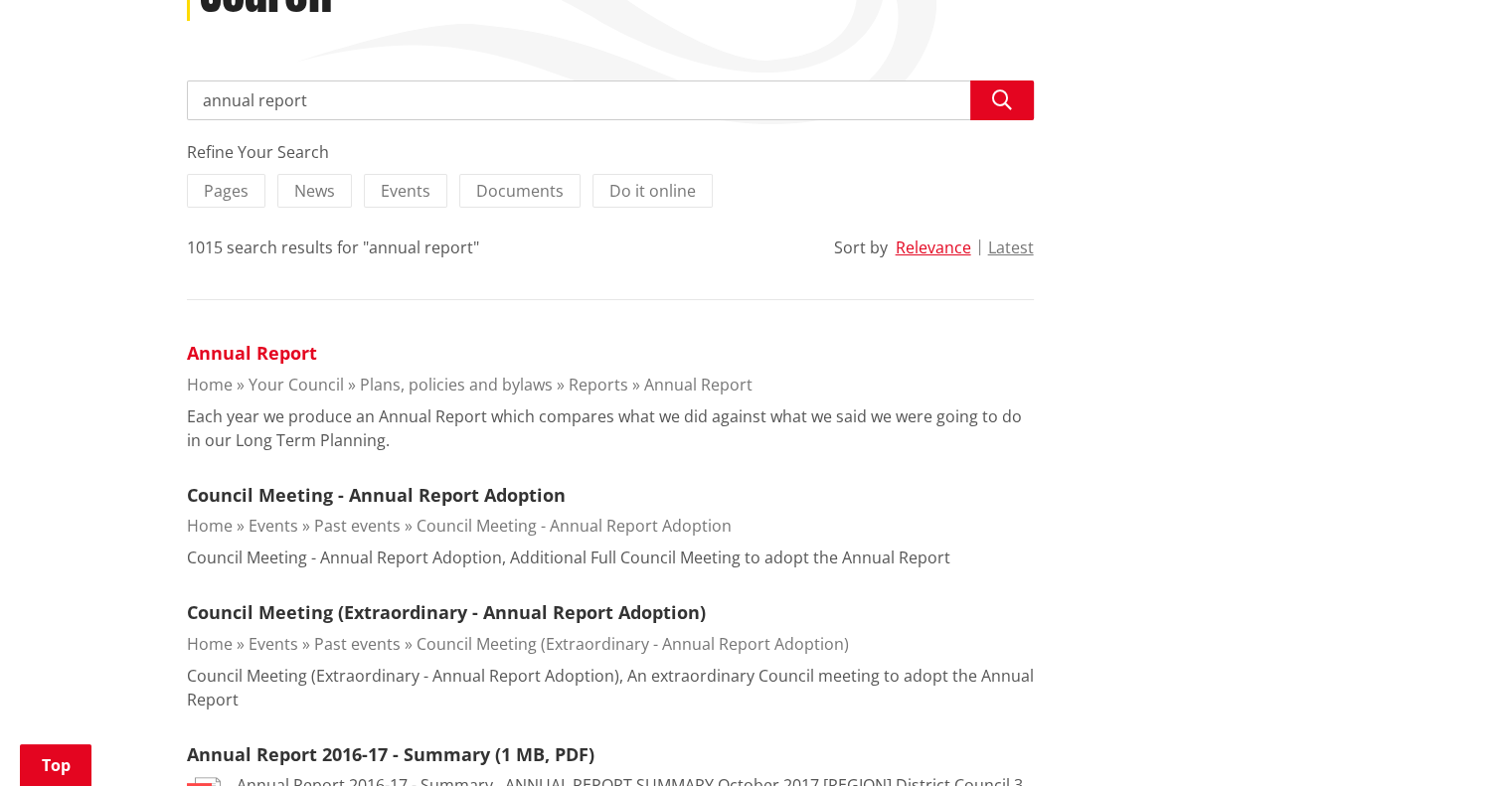 click on "Annual Report" at bounding box center (252, 353) 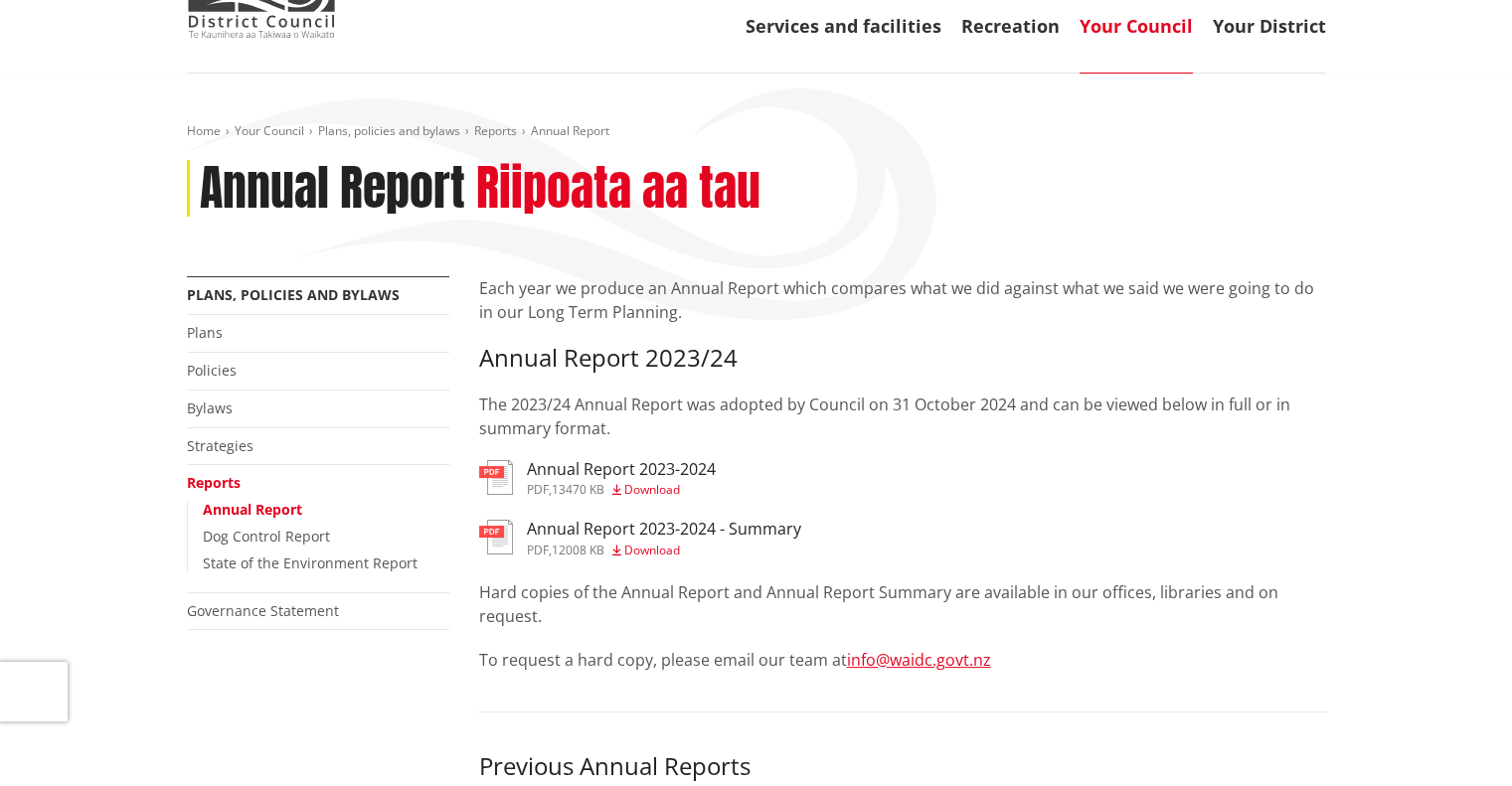 scroll, scrollTop: 129, scrollLeft: 0, axis: vertical 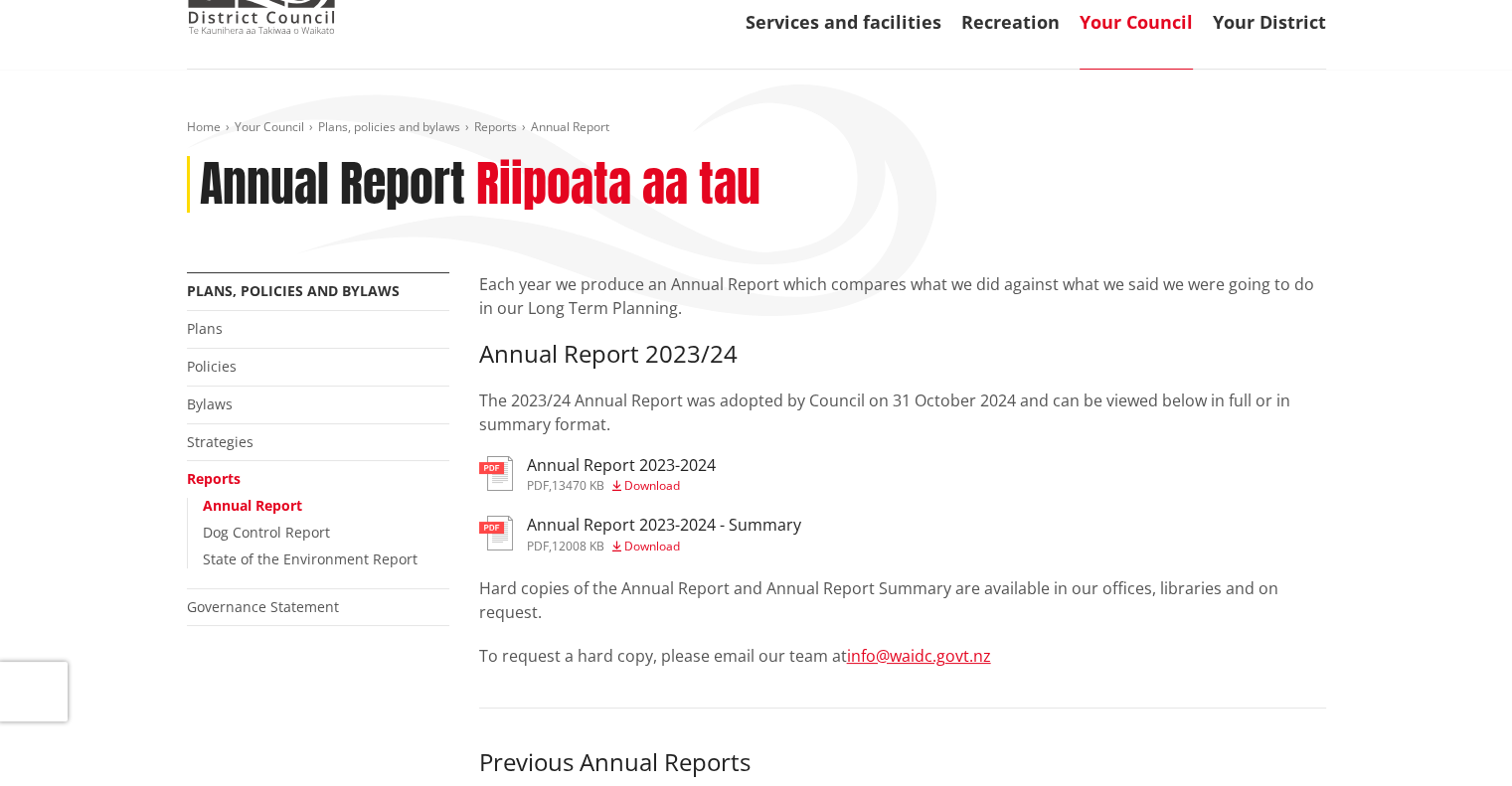click on "Annual Report 2023-2024" at bounding box center [621, 465] 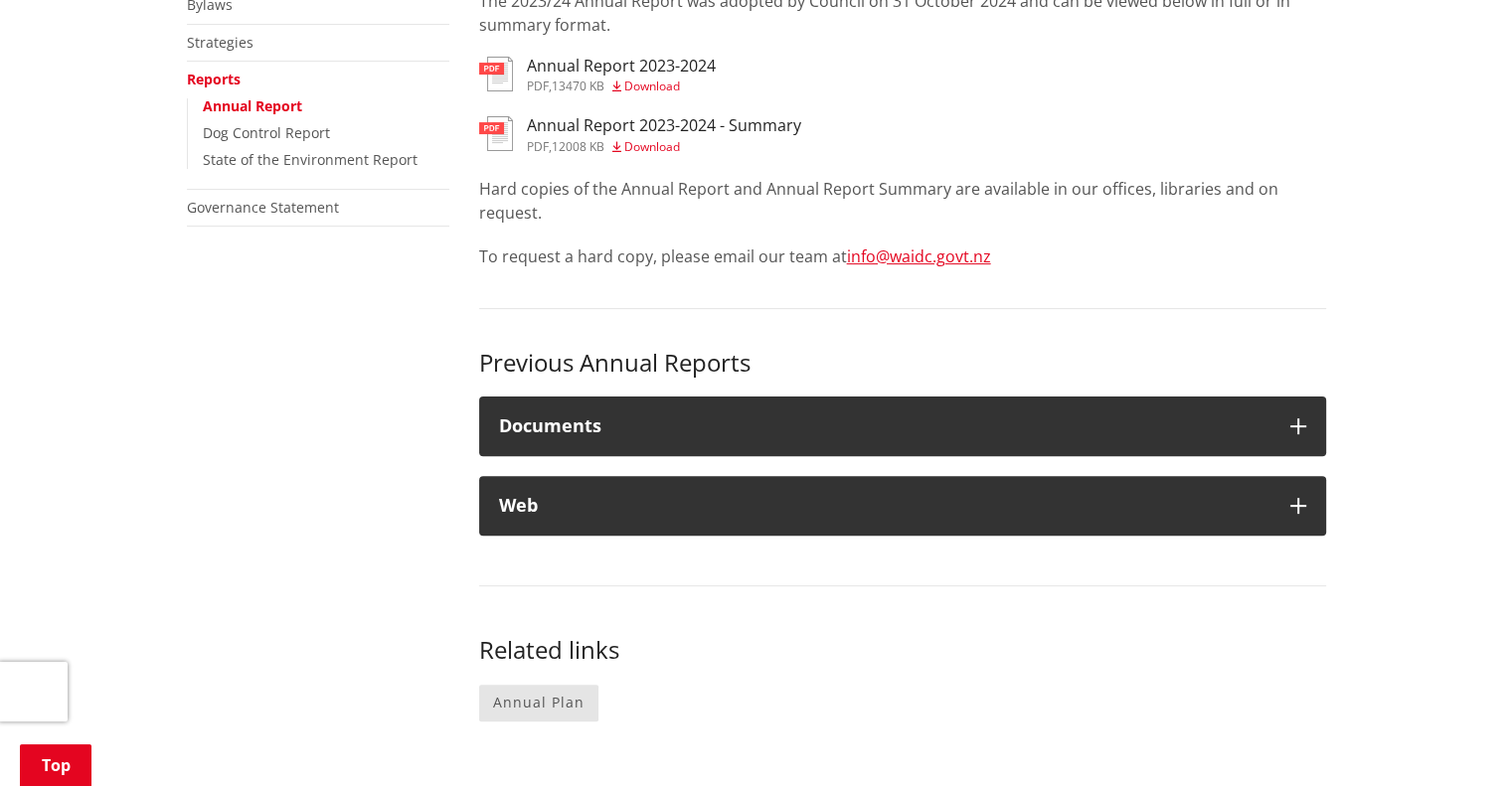 scroll, scrollTop: 536, scrollLeft: 0, axis: vertical 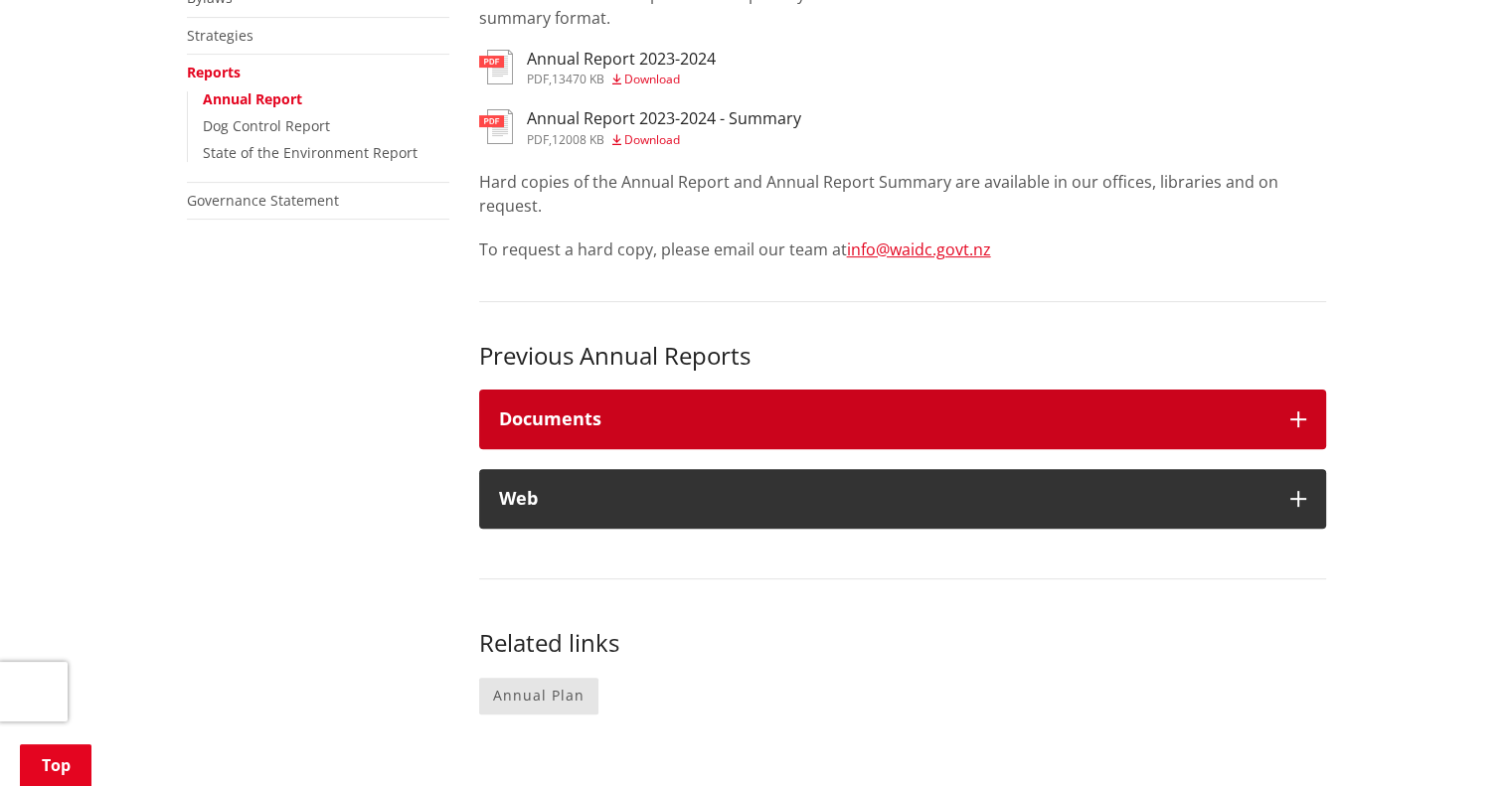 click on "Documents" at bounding box center [885, 419] 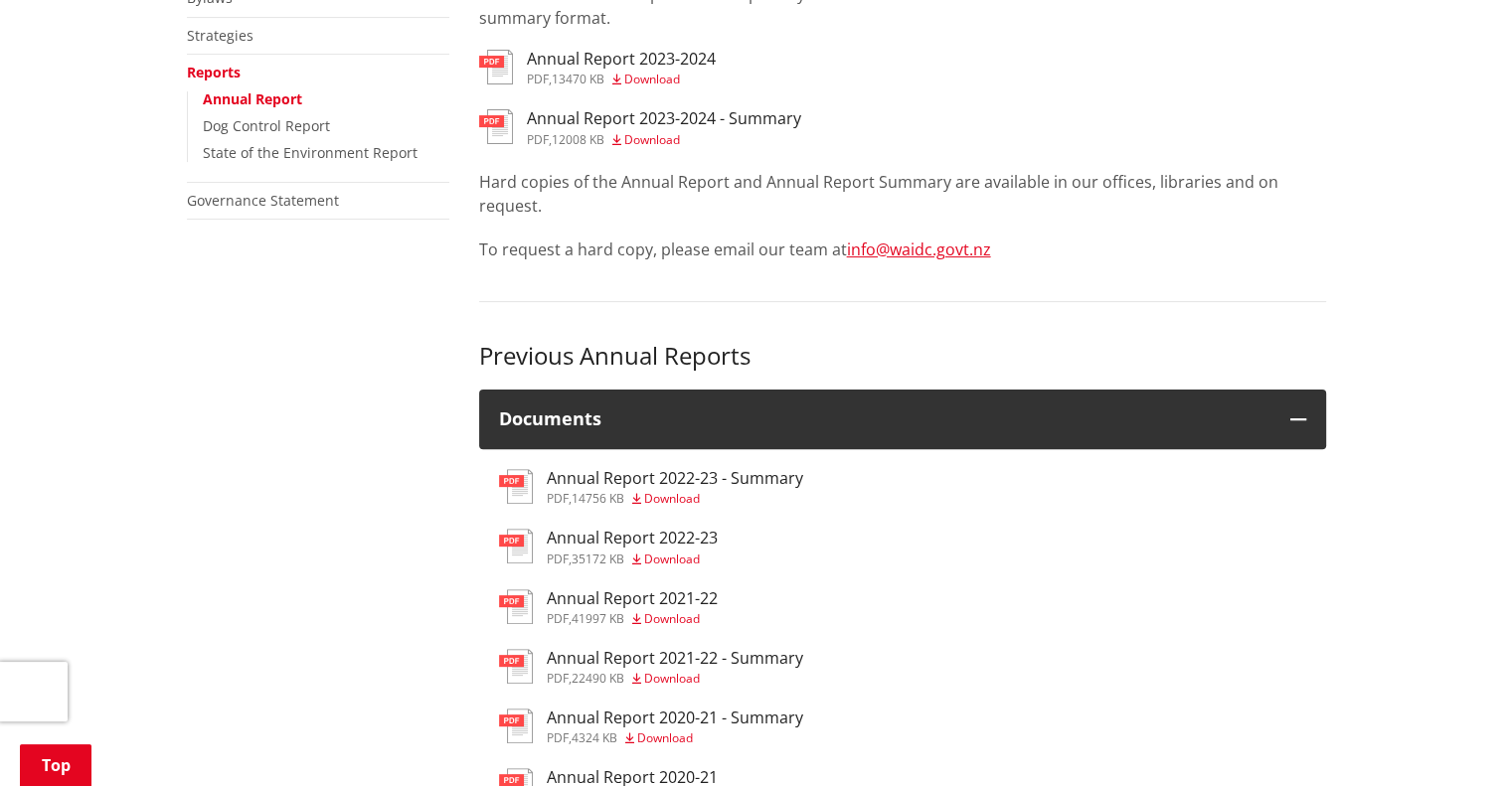 click on "Annual Report 2022-23" at bounding box center (632, 538) 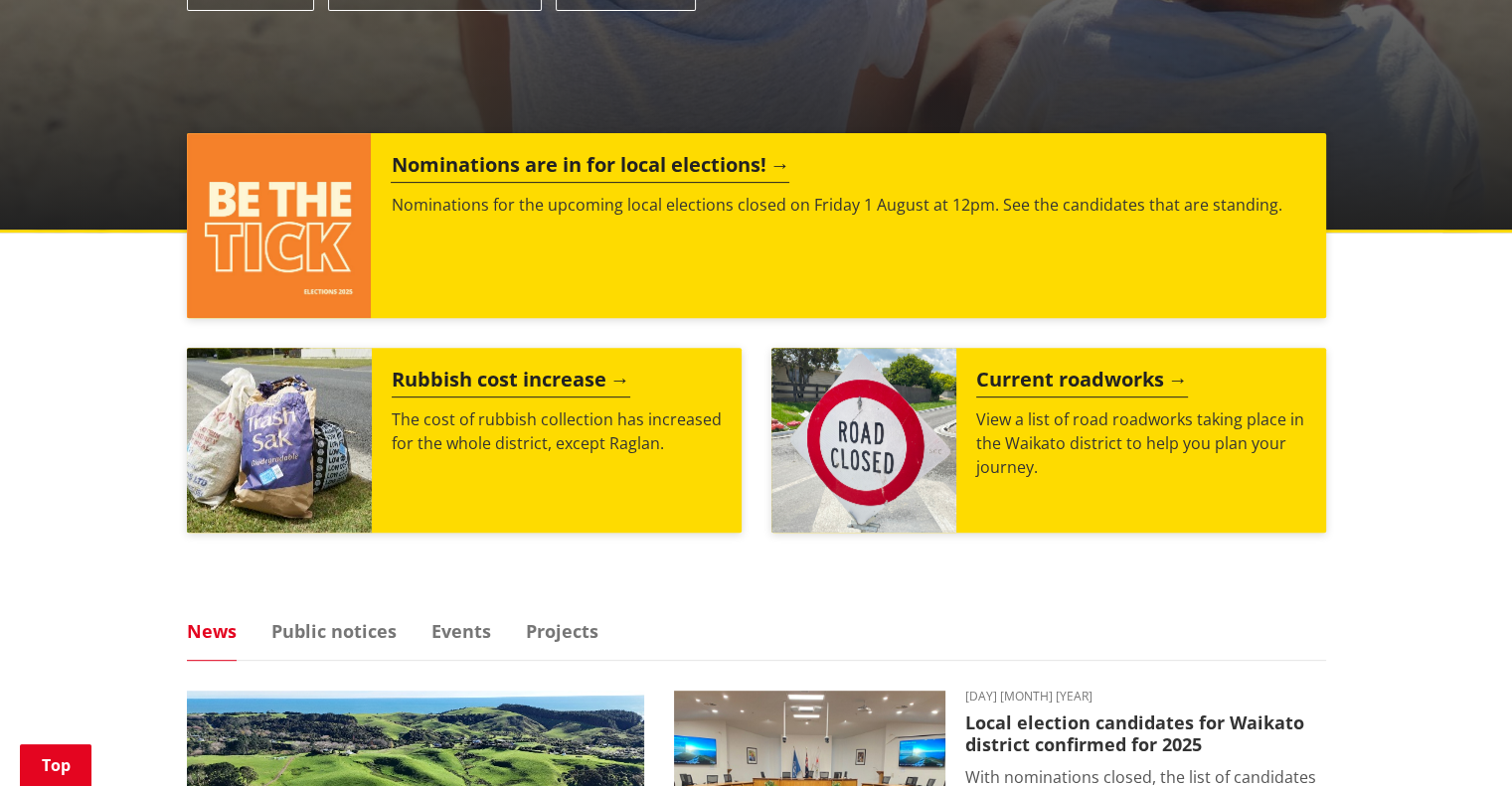 scroll, scrollTop: 700, scrollLeft: 0, axis: vertical 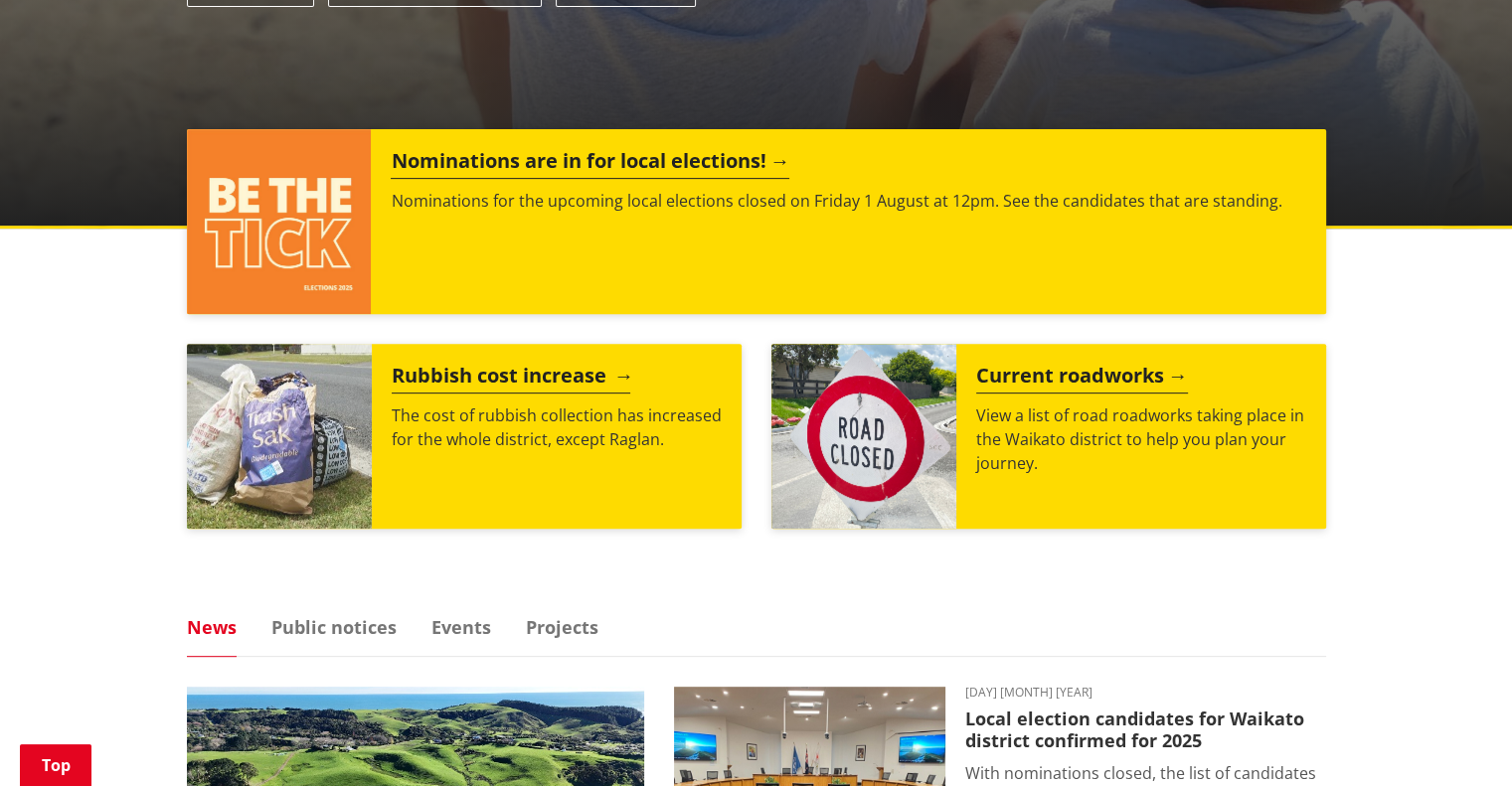 click on "Rubbish cost increase
The cost of rubbish collection has increased for the whole district, except Raglan." at bounding box center [557, 436] 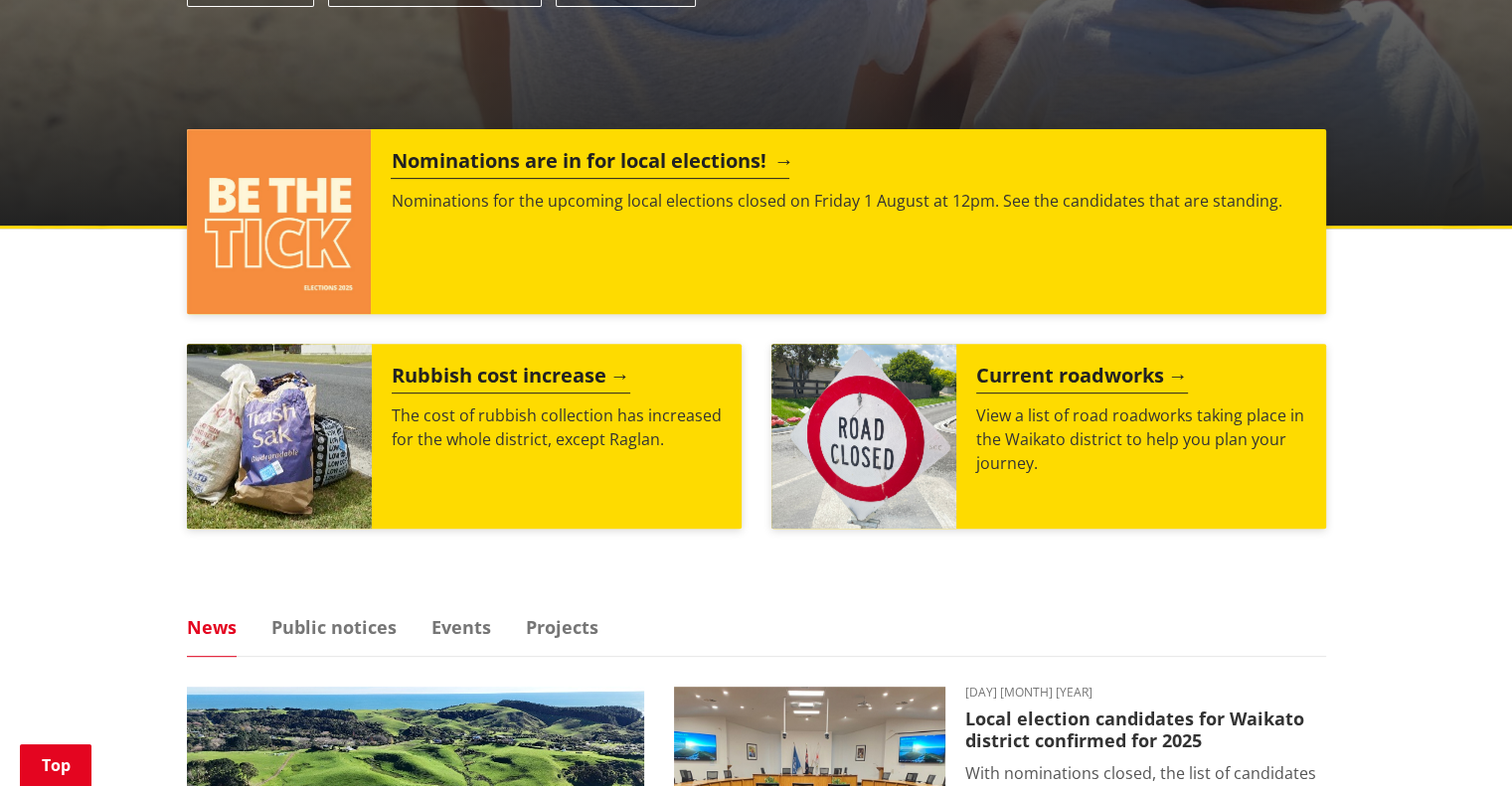 click on "Nominations are in for local elections!
Nominations for the upcoming local elections closed on Friday 1 August at 12pm. See the candidates that are standing." at bounding box center [848, 222] 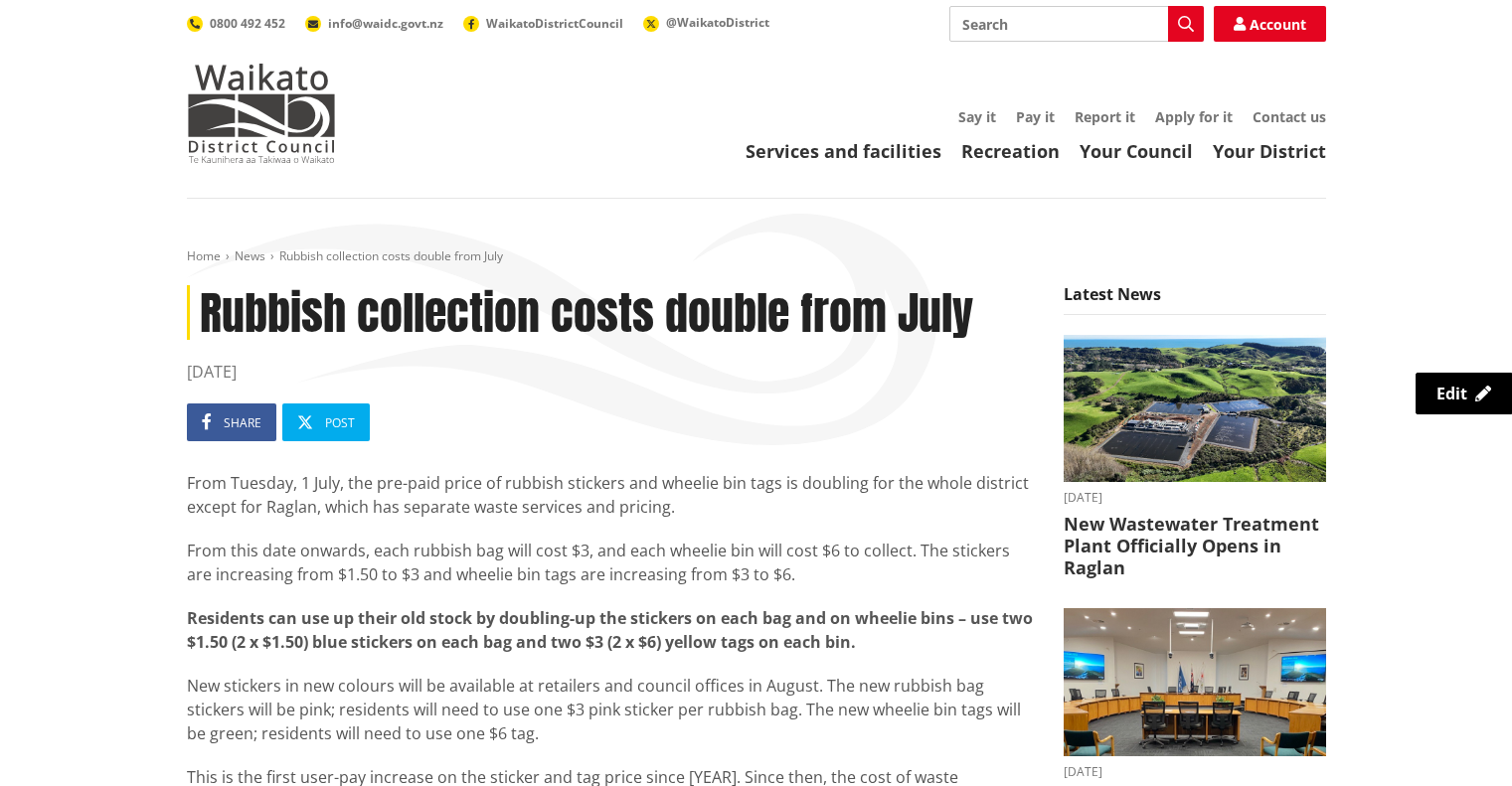 scroll, scrollTop: 0, scrollLeft: 0, axis: both 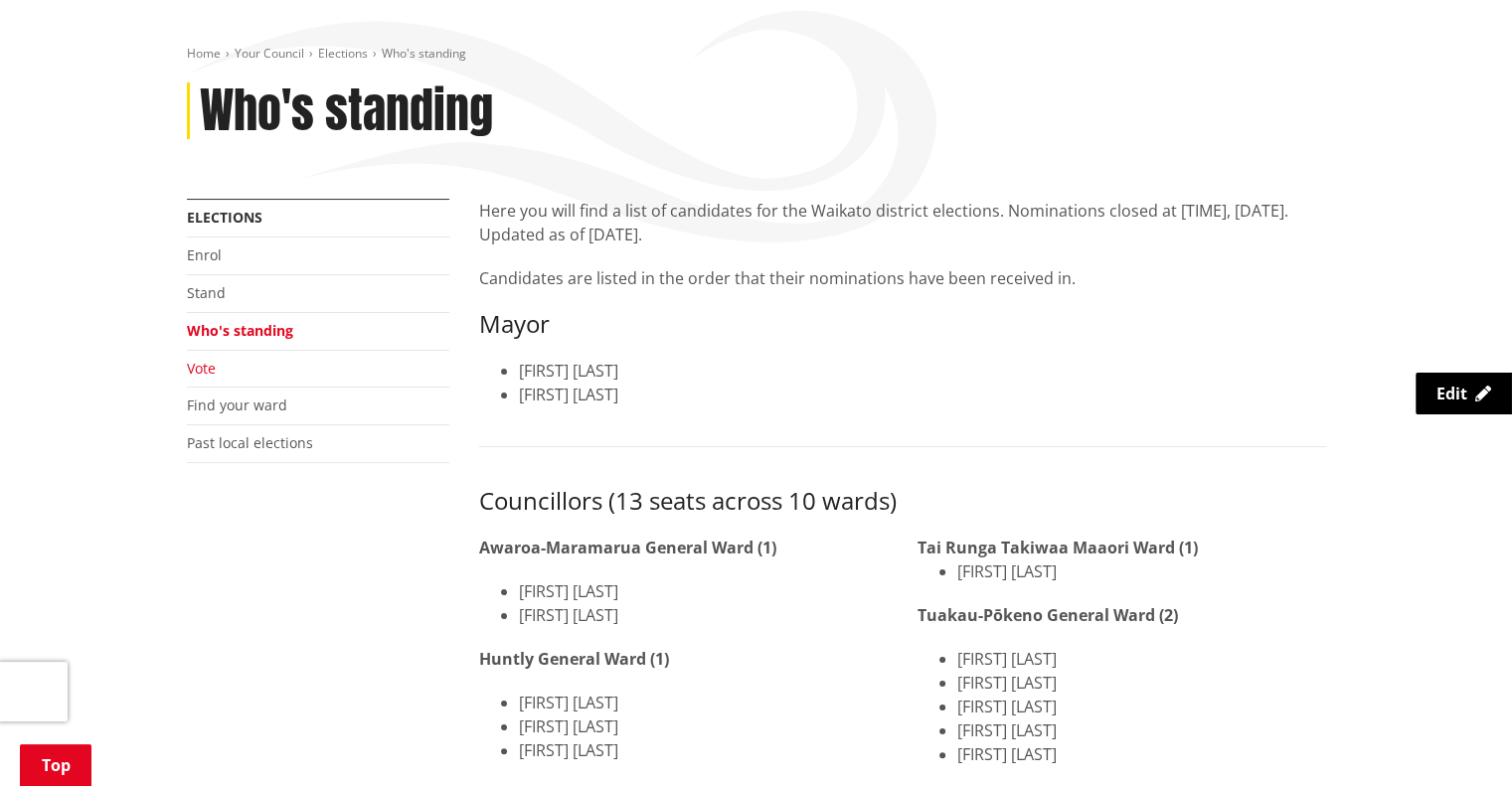 click on "Vote" at bounding box center (201, 368) 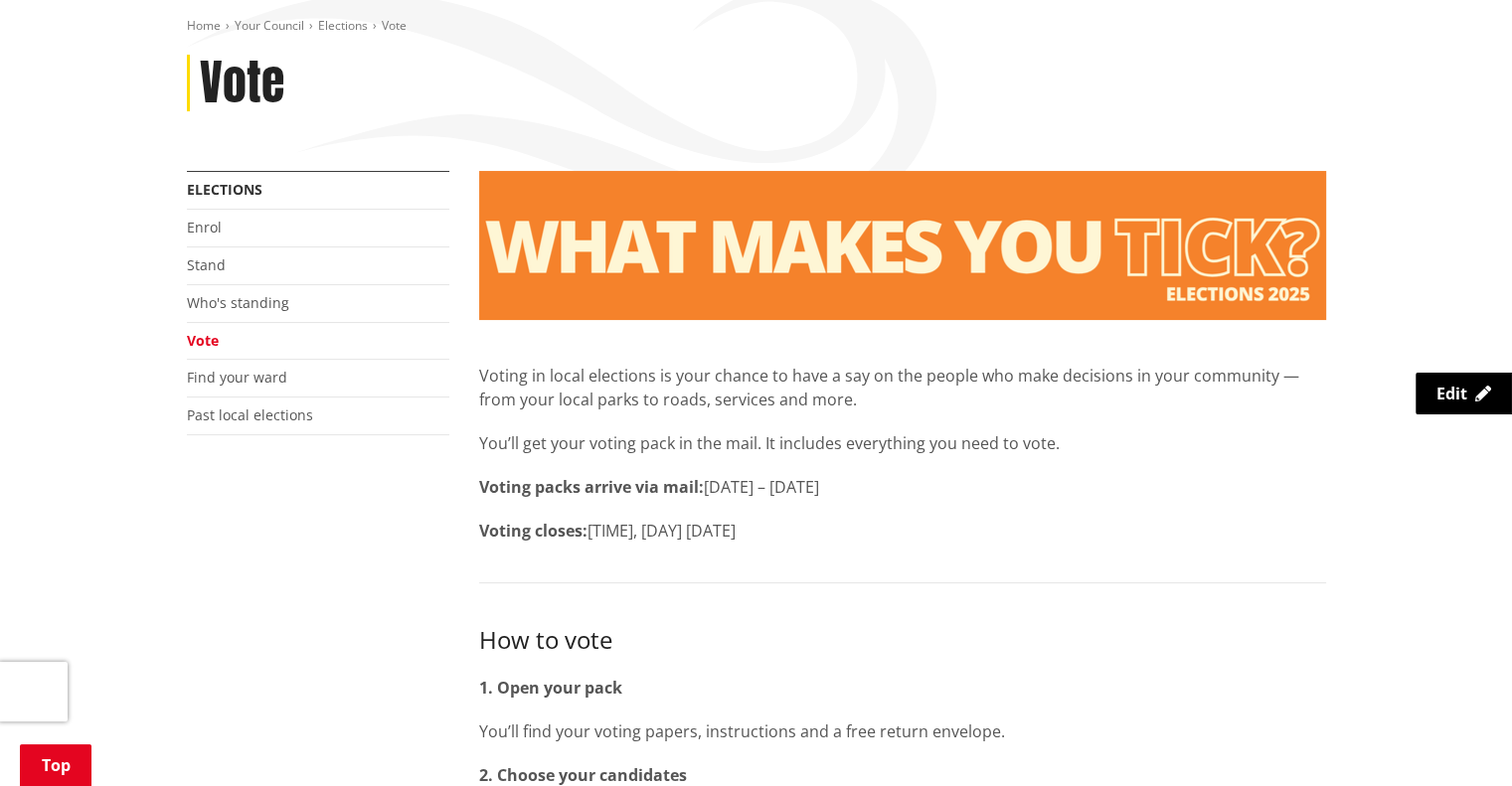 scroll, scrollTop: 235, scrollLeft: 0, axis: vertical 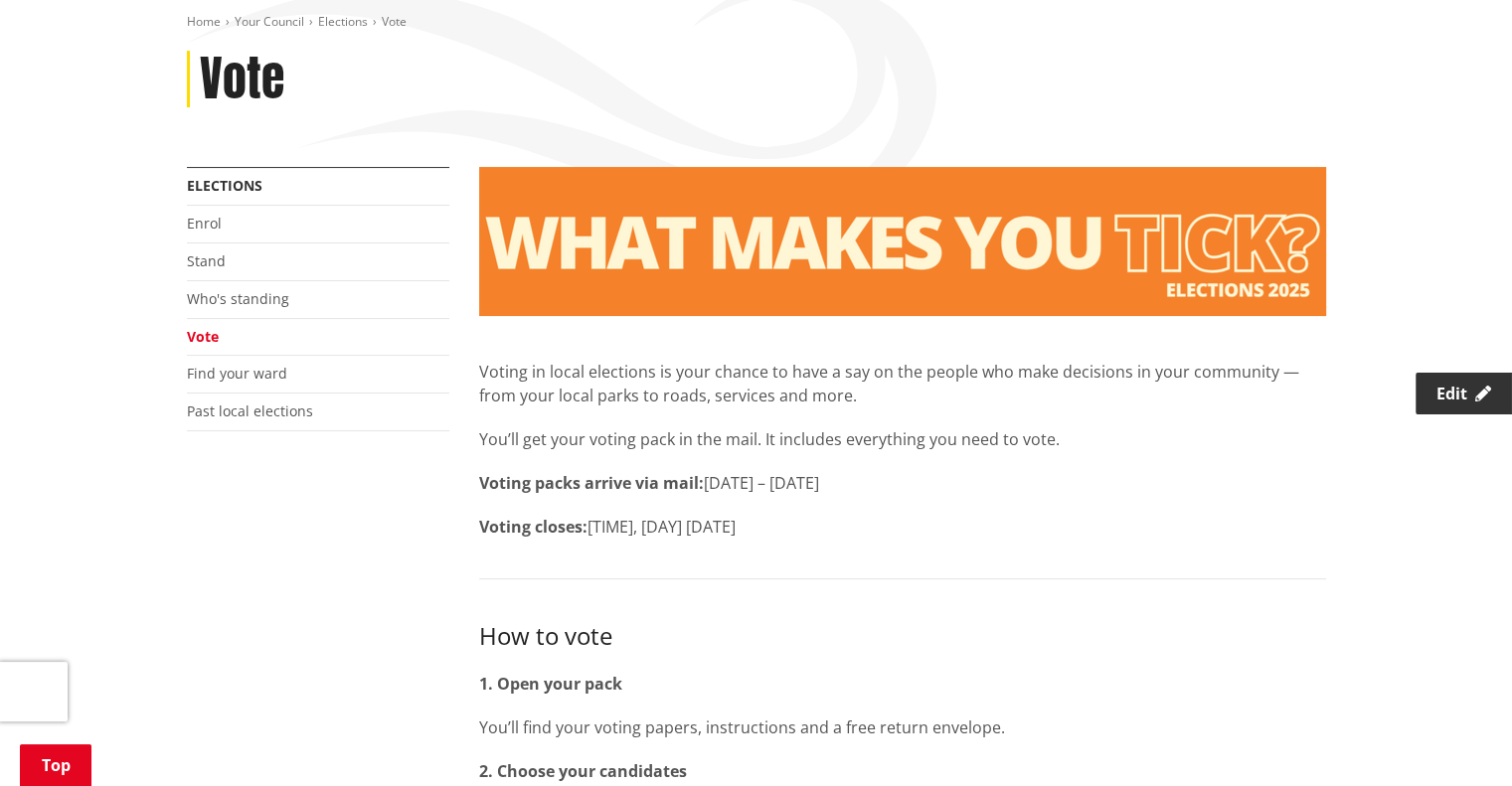 click on "Edit" at bounding box center [1463, 393] 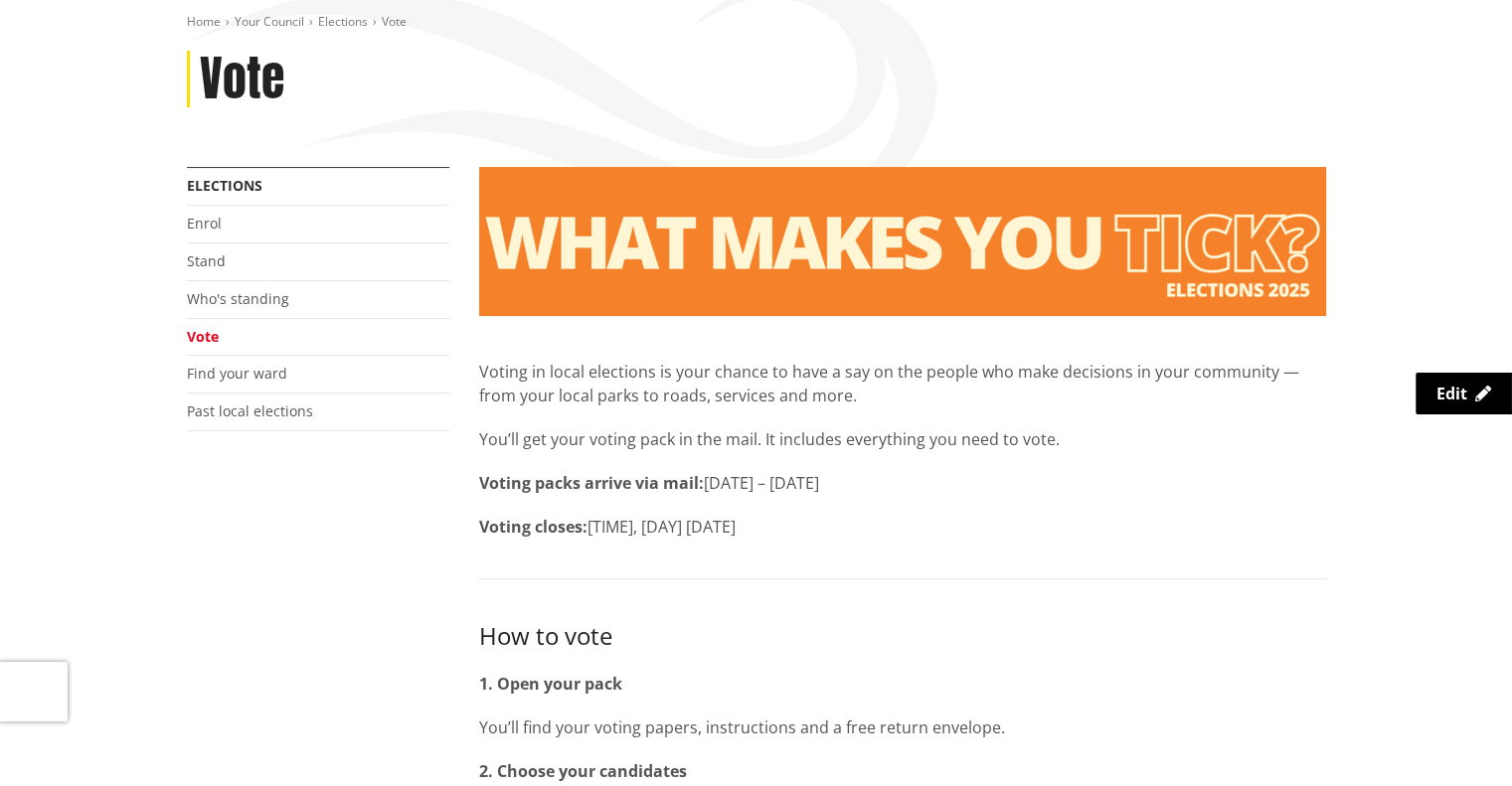 scroll, scrollTop: 179, scrollLeft: 0, axis: vertical 